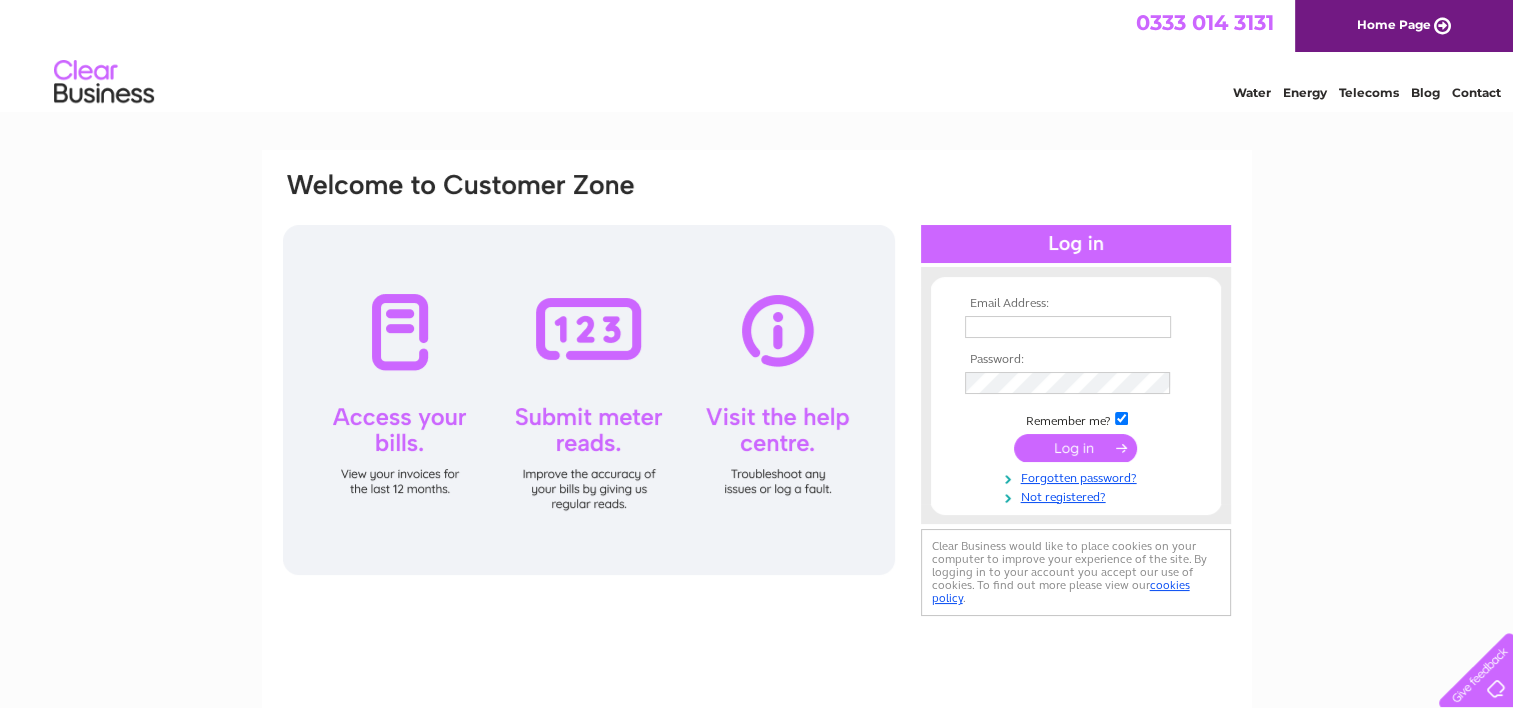 scroll, scrollTop: 0, scrollLeft: 0, axis: both 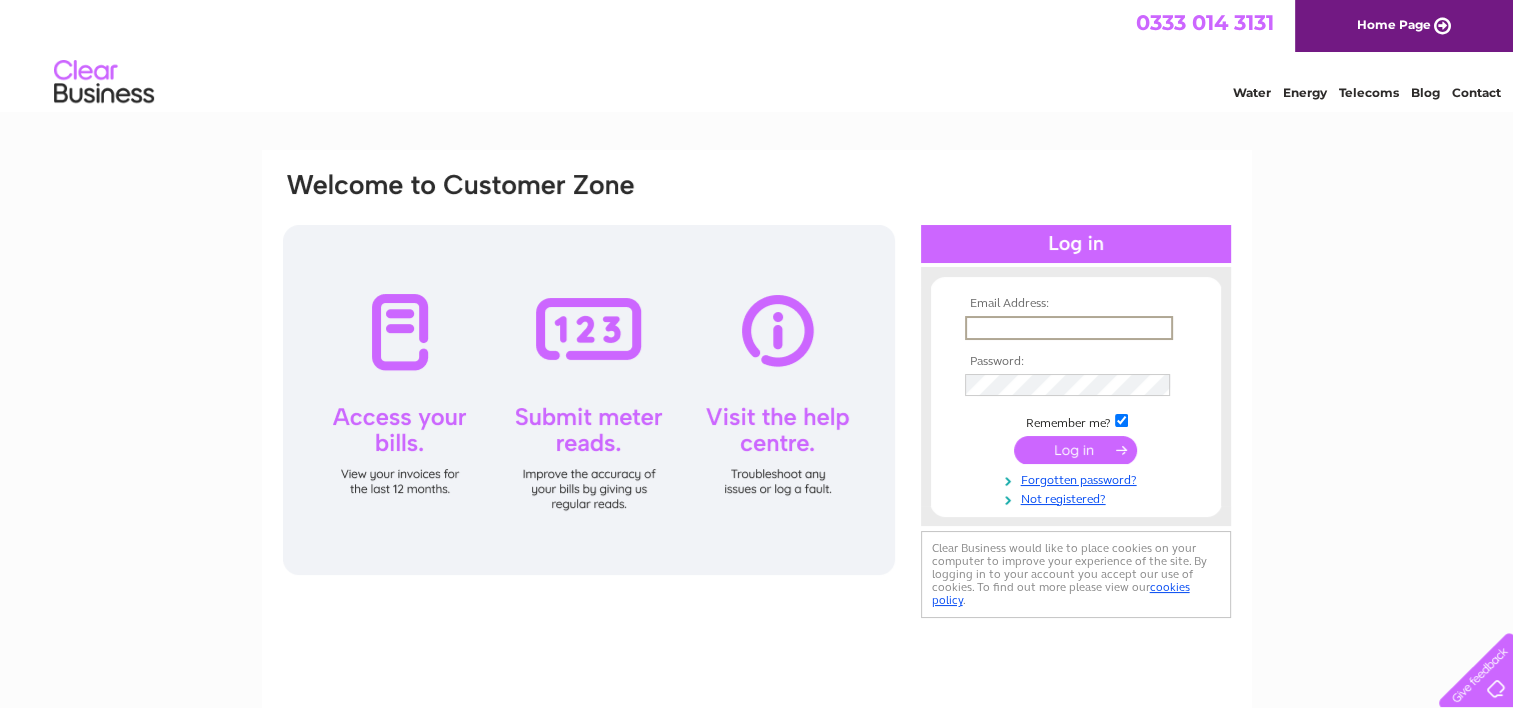 click at bounding box center [1069, 328] 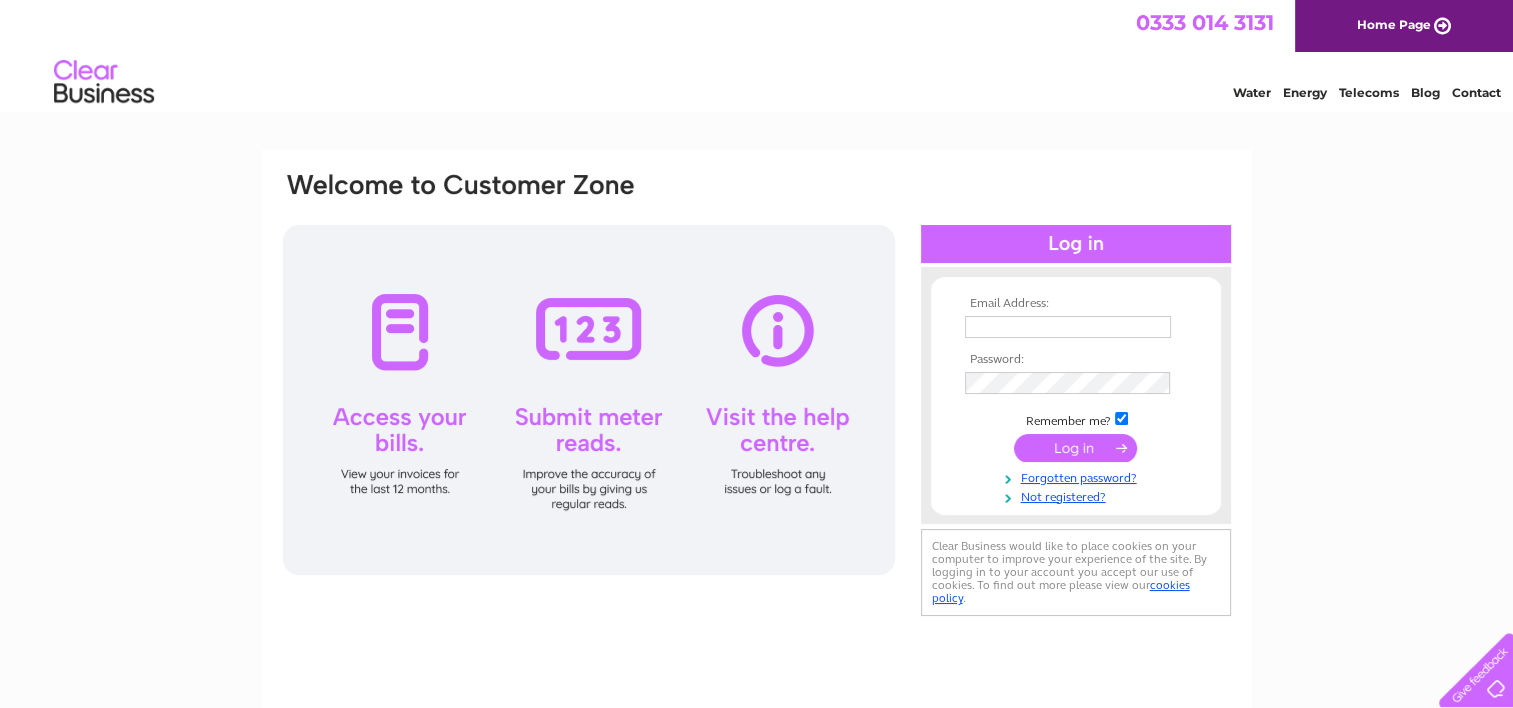 scroll, scrollTop: 0, scrollLeft: 0, axis: both 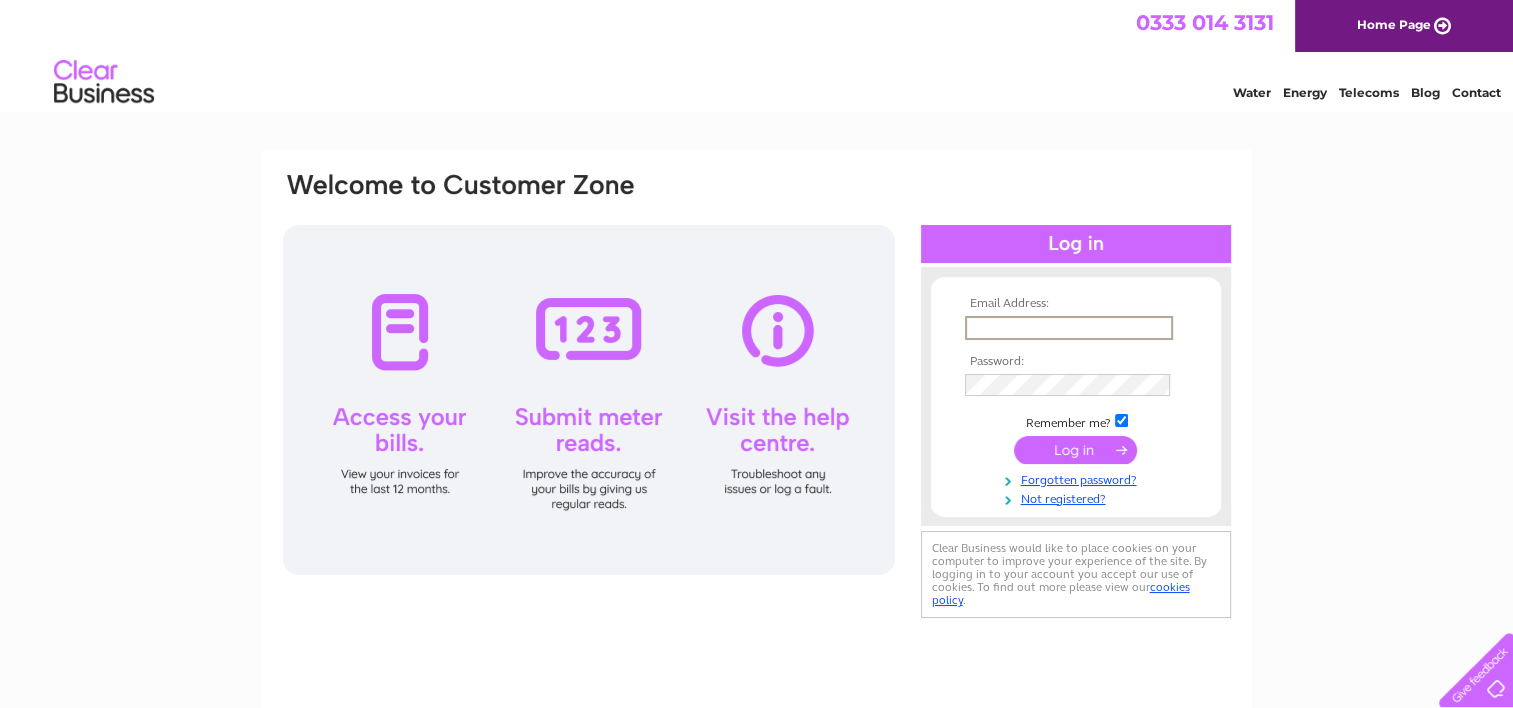 click at bounding box center (1069, 328) 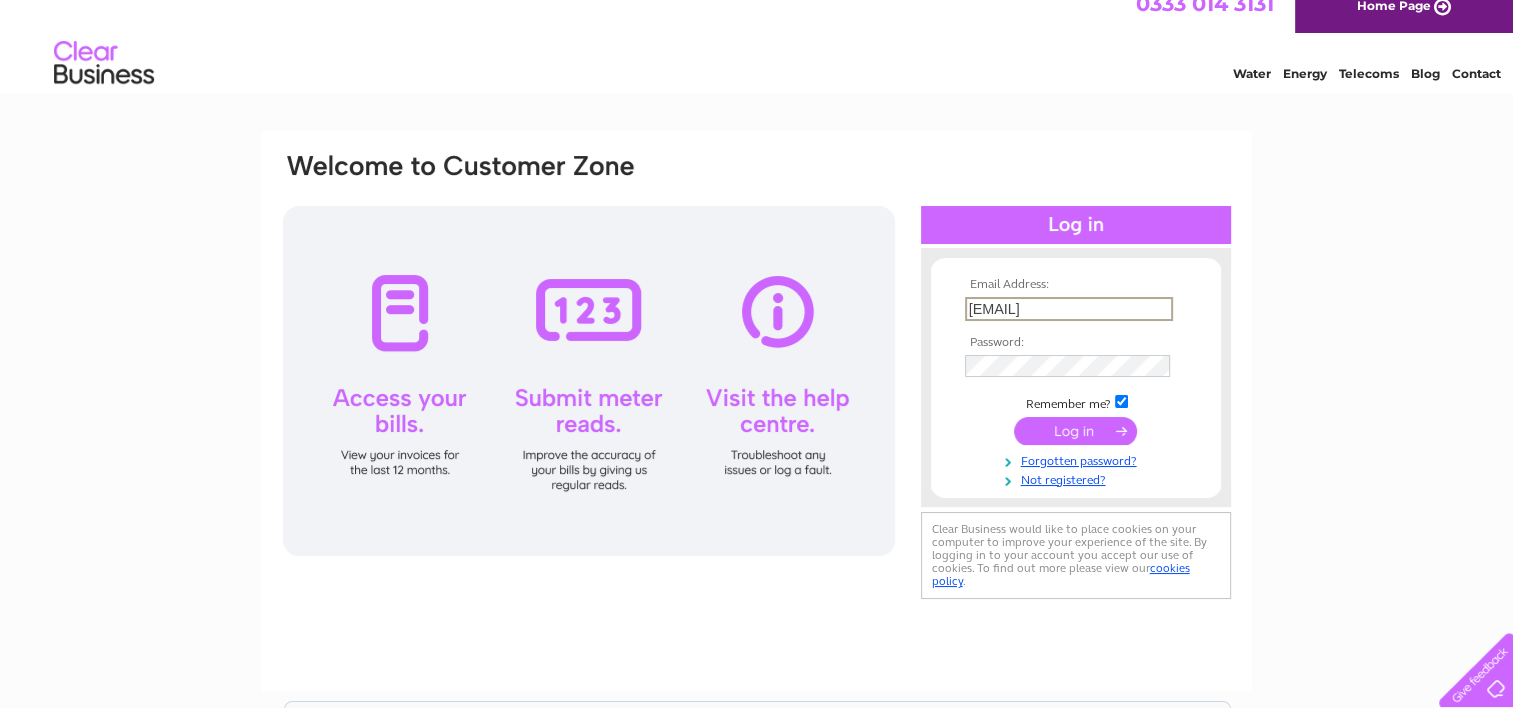 scroll, scrollTop: 24, scrollLeft: 0, axis: vertical 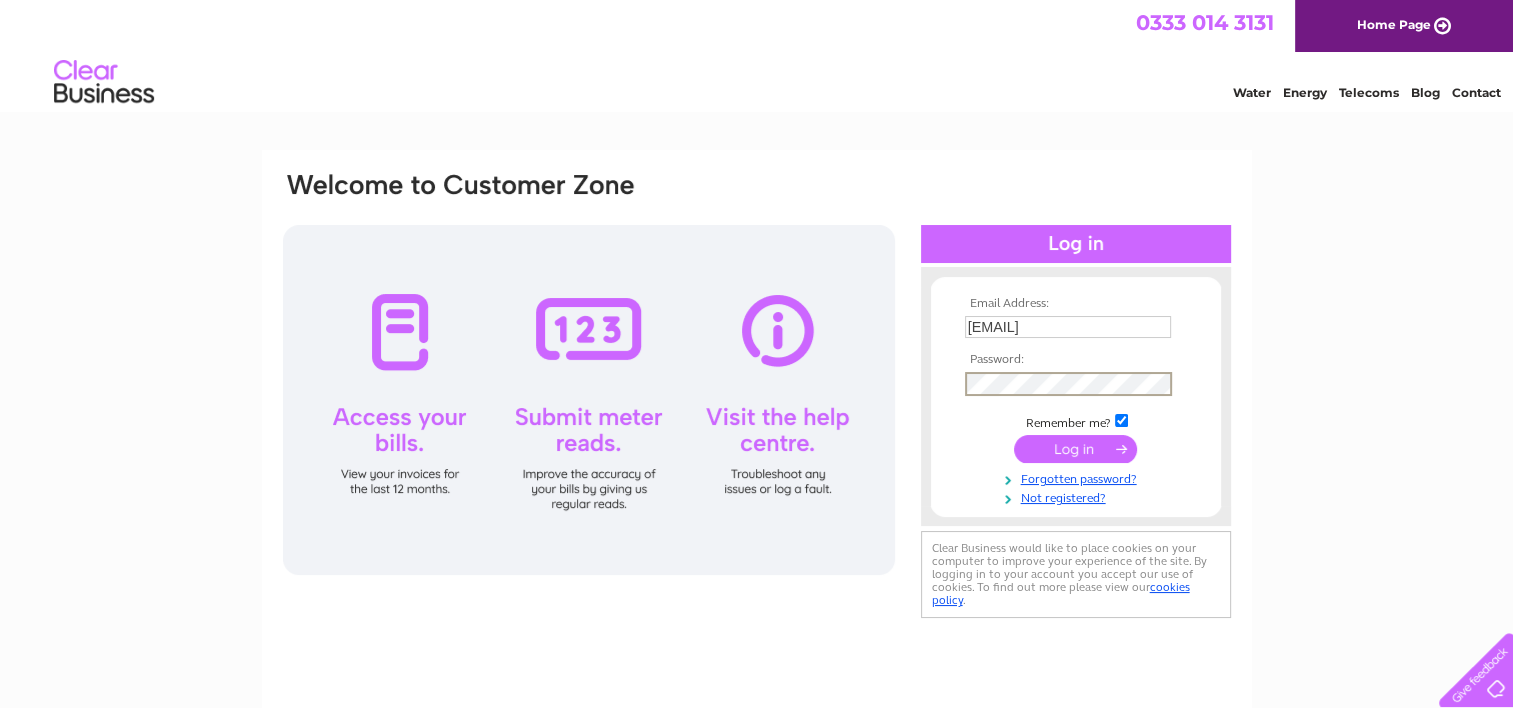 click at bounding box center [1075, 449] 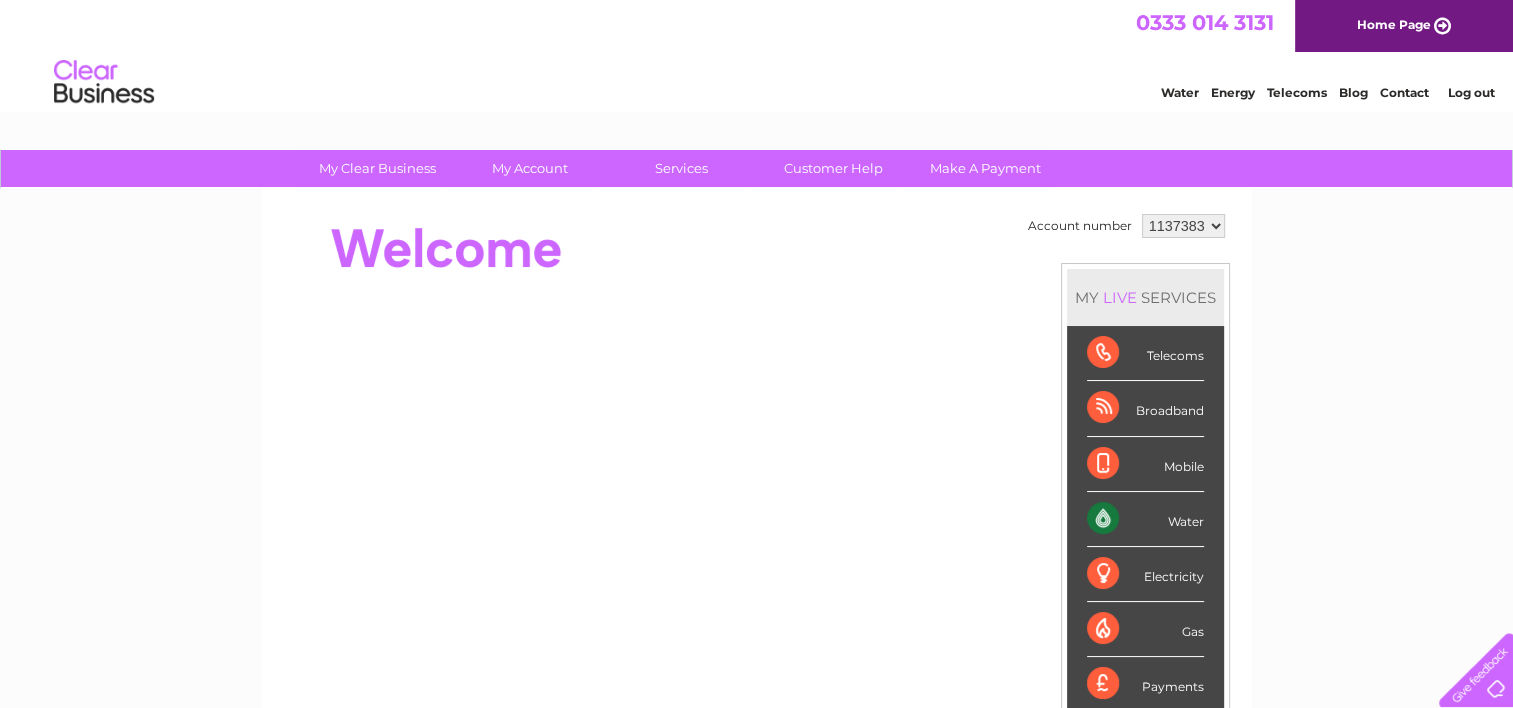 scroll, scrollTop: 0, scrollLeft: 0, axis: both 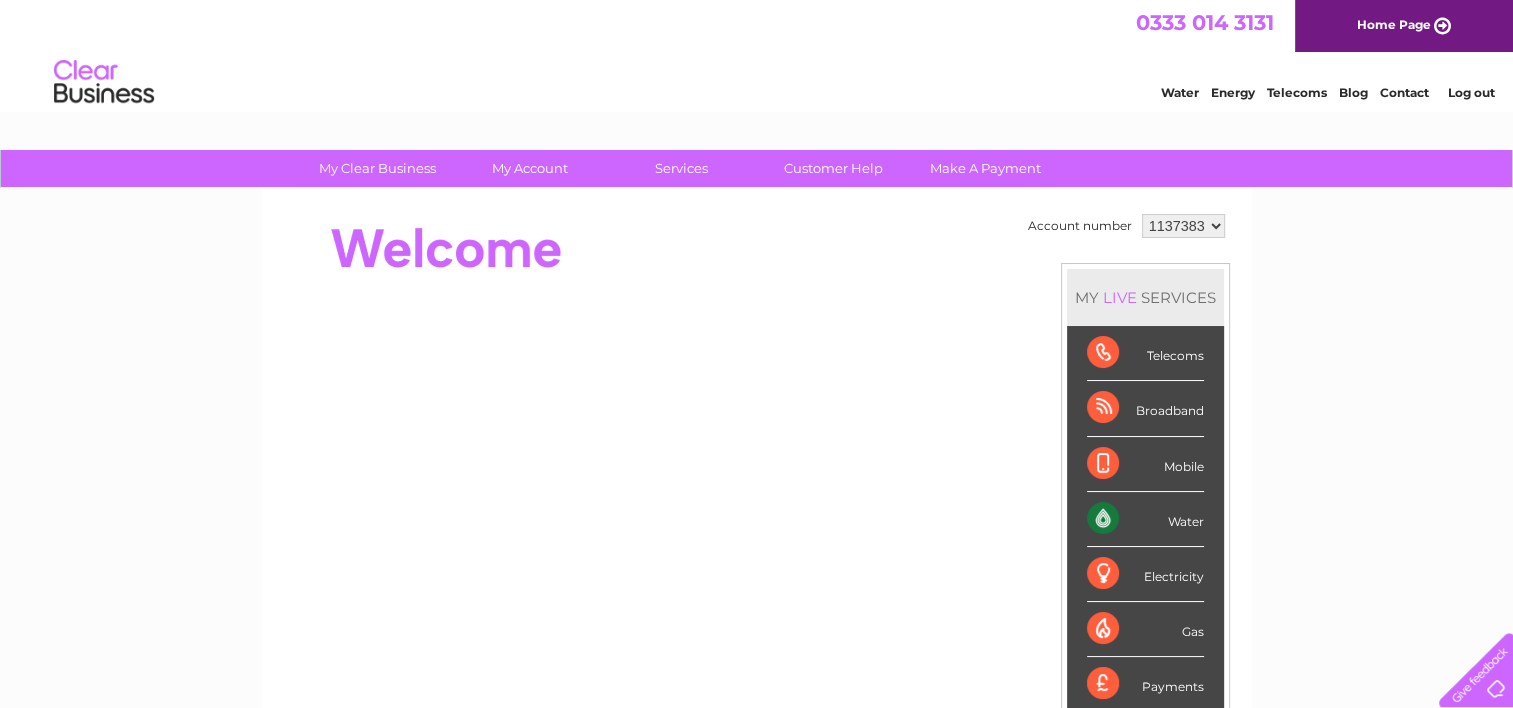 click on "Water" at bounding box center (1145, 519) 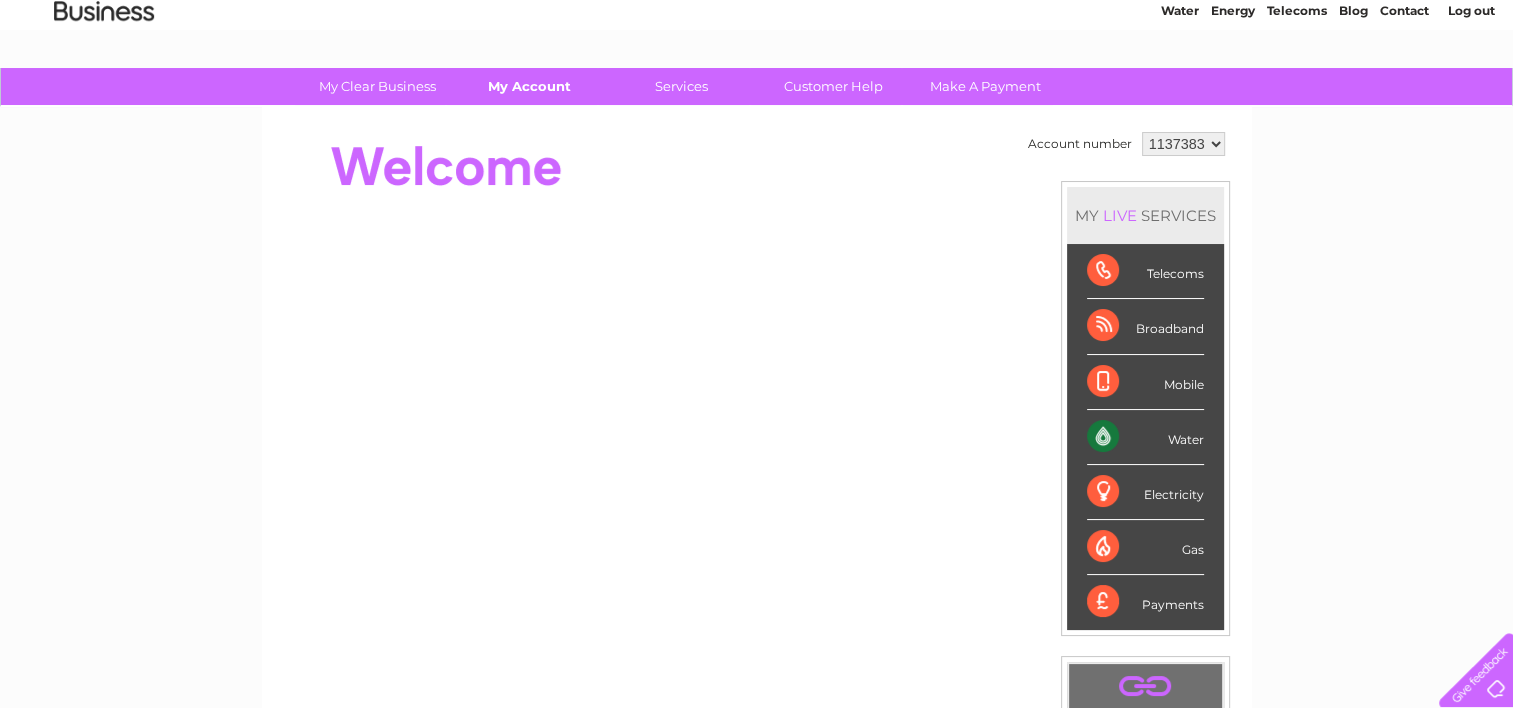 scroll, scrollTop: 76, scrollLeft: 0, axis: vertical 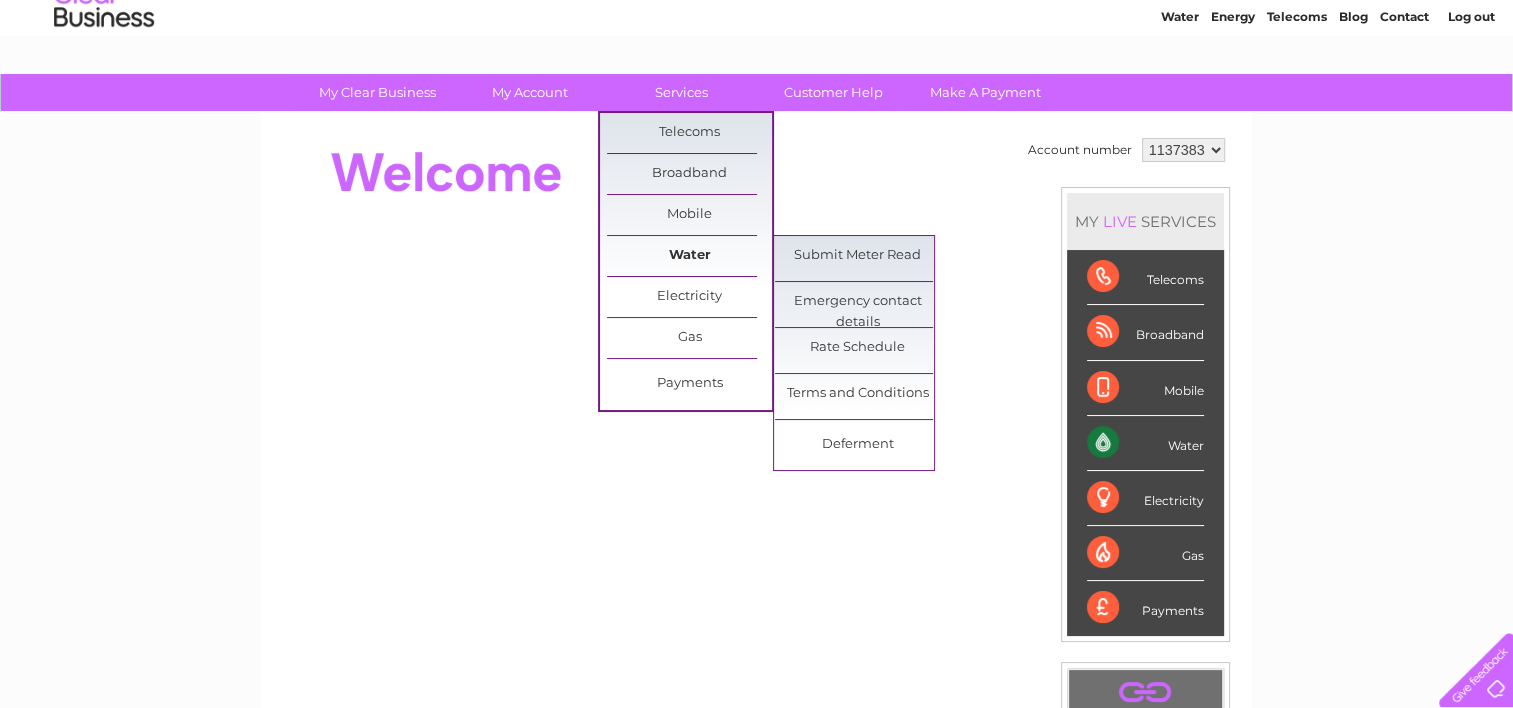 click on "Water" at bounding box center [689, 256] 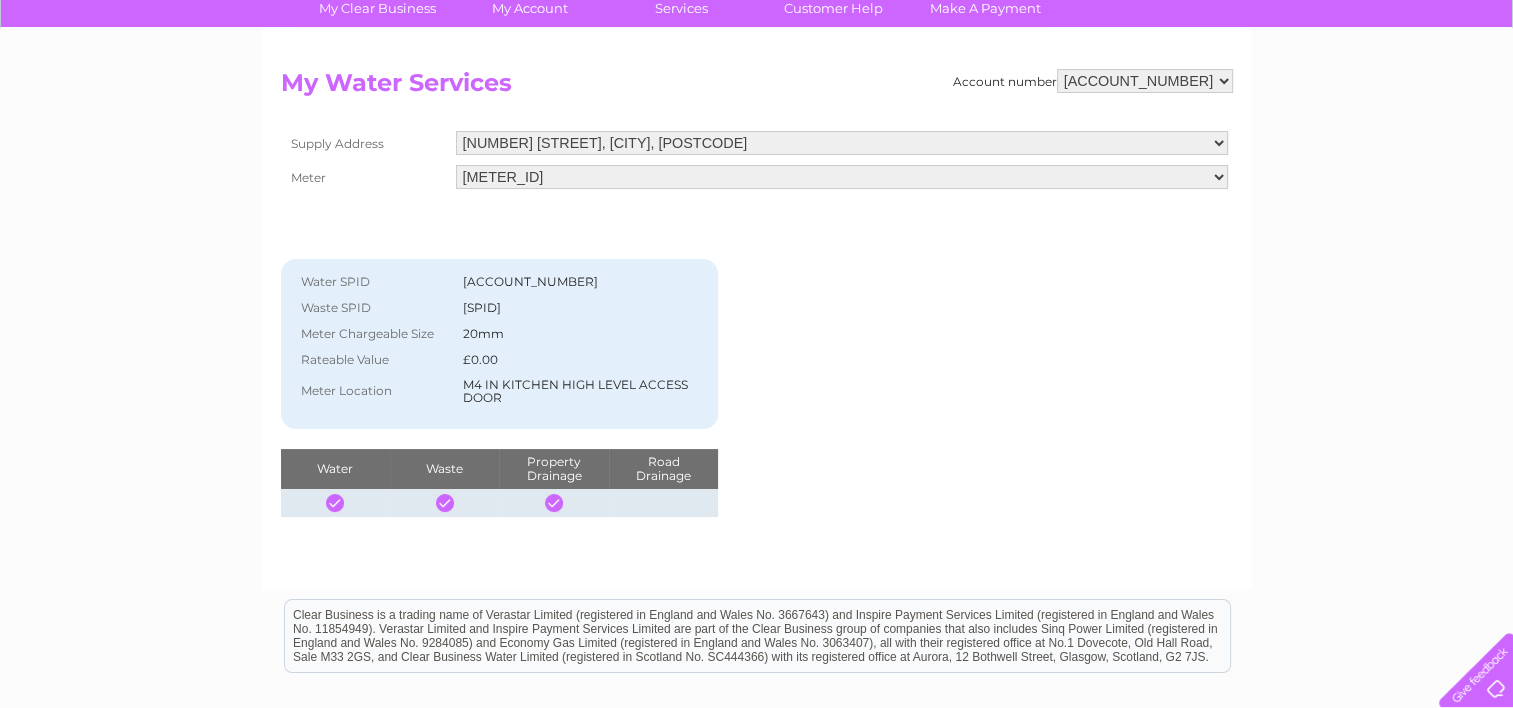 scroll, scrollTop: 175, scrollLeft: 0, axis: vertical 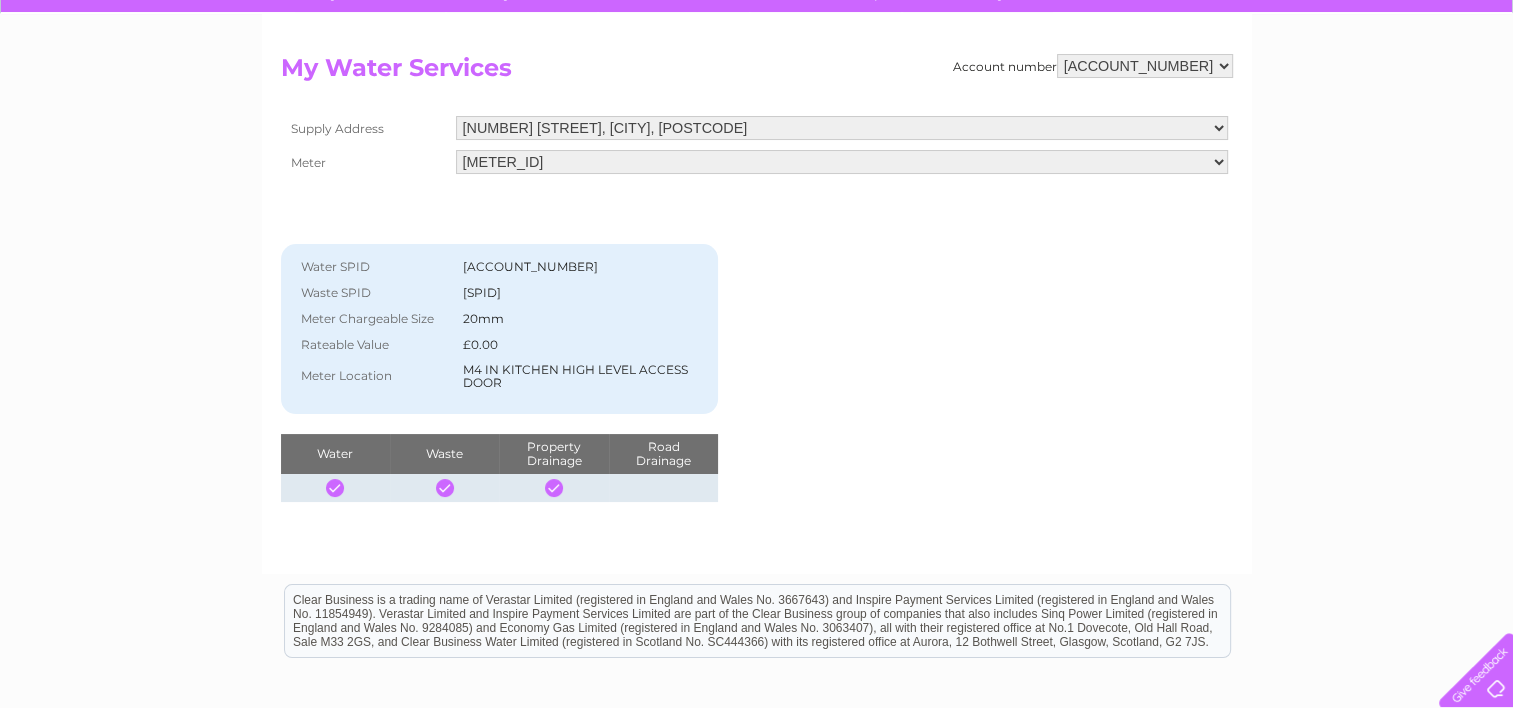drag, startPoint x: 549, startPoint y: 268, endPoint x: 460, endPoint y: 263, distance: 89.140335 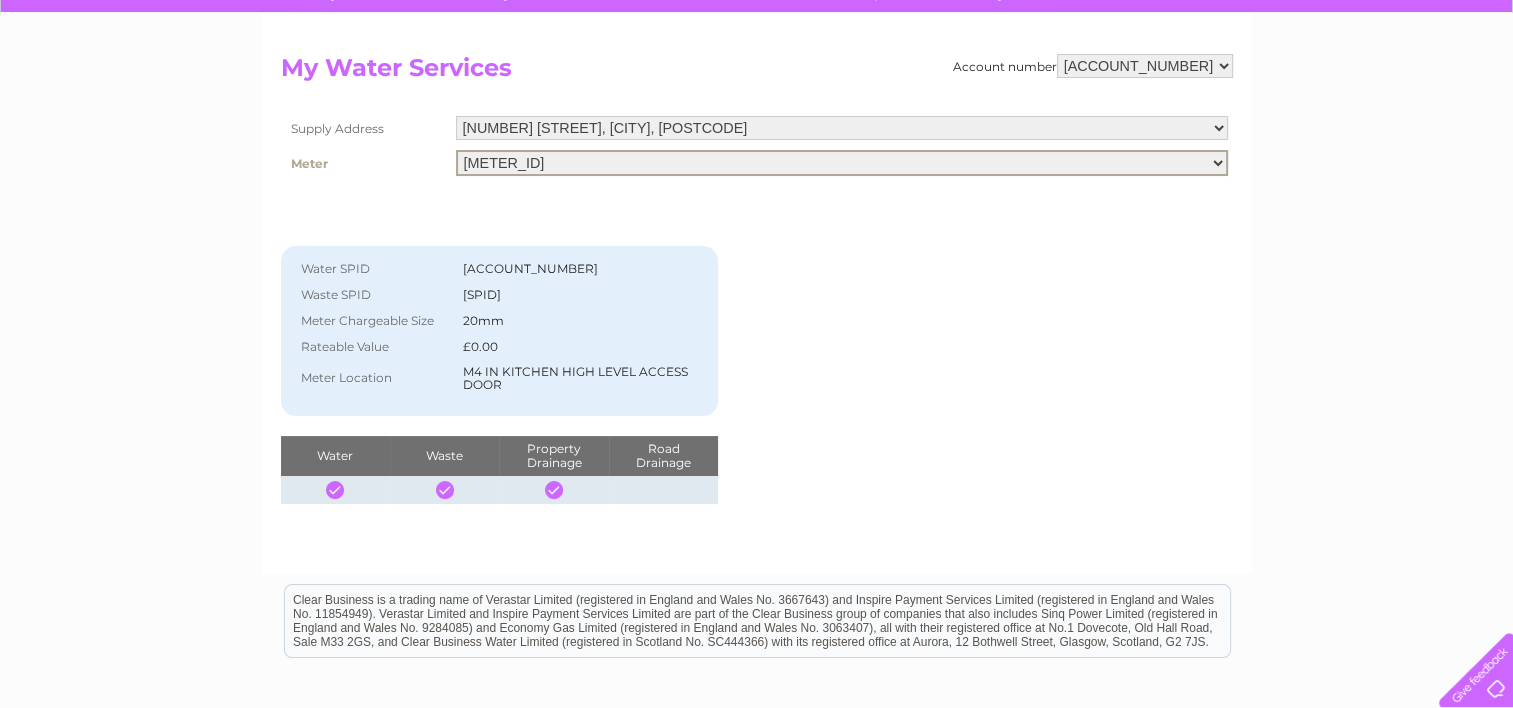 click on "[METER_ID]" at bounding box center [842, 163] 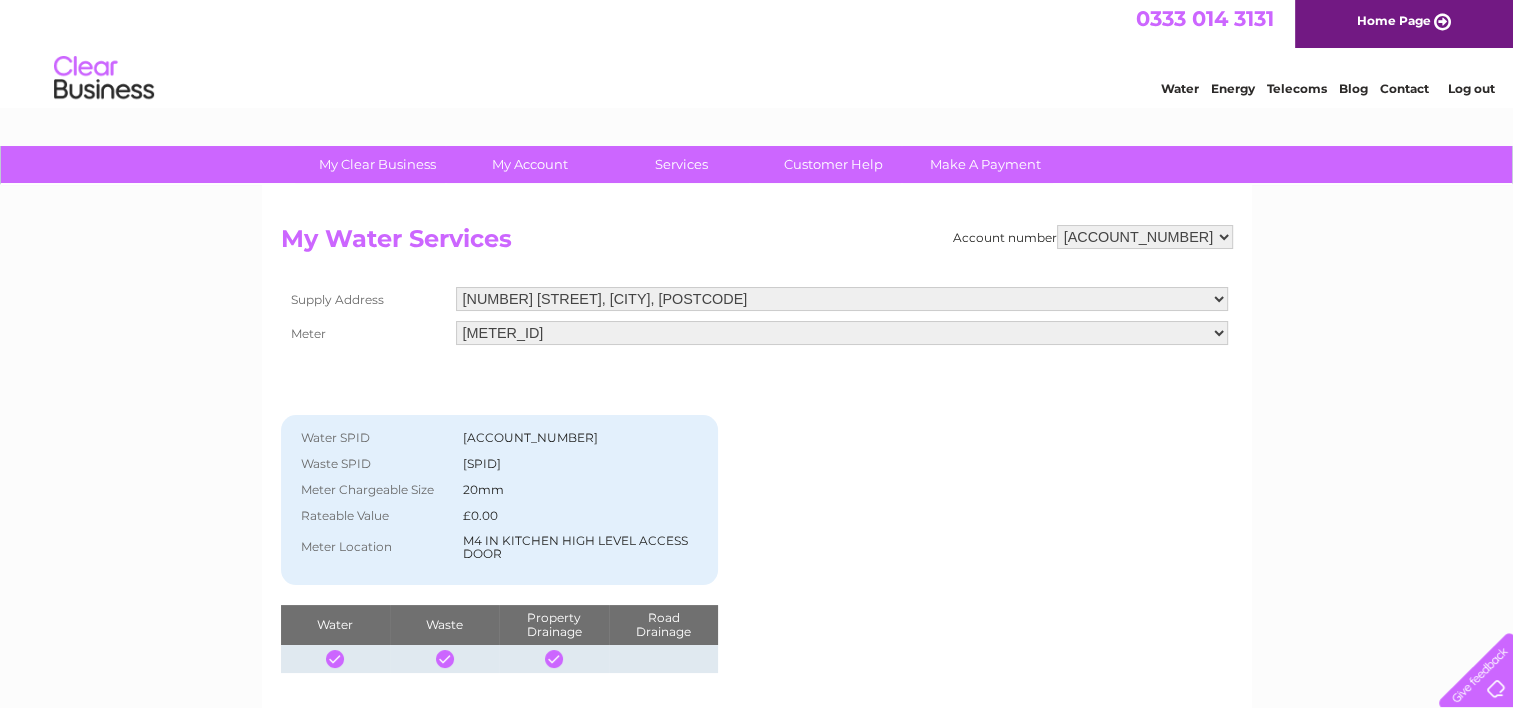 scroll, scrollTop: 0, scrollLeft: 0, axis: both 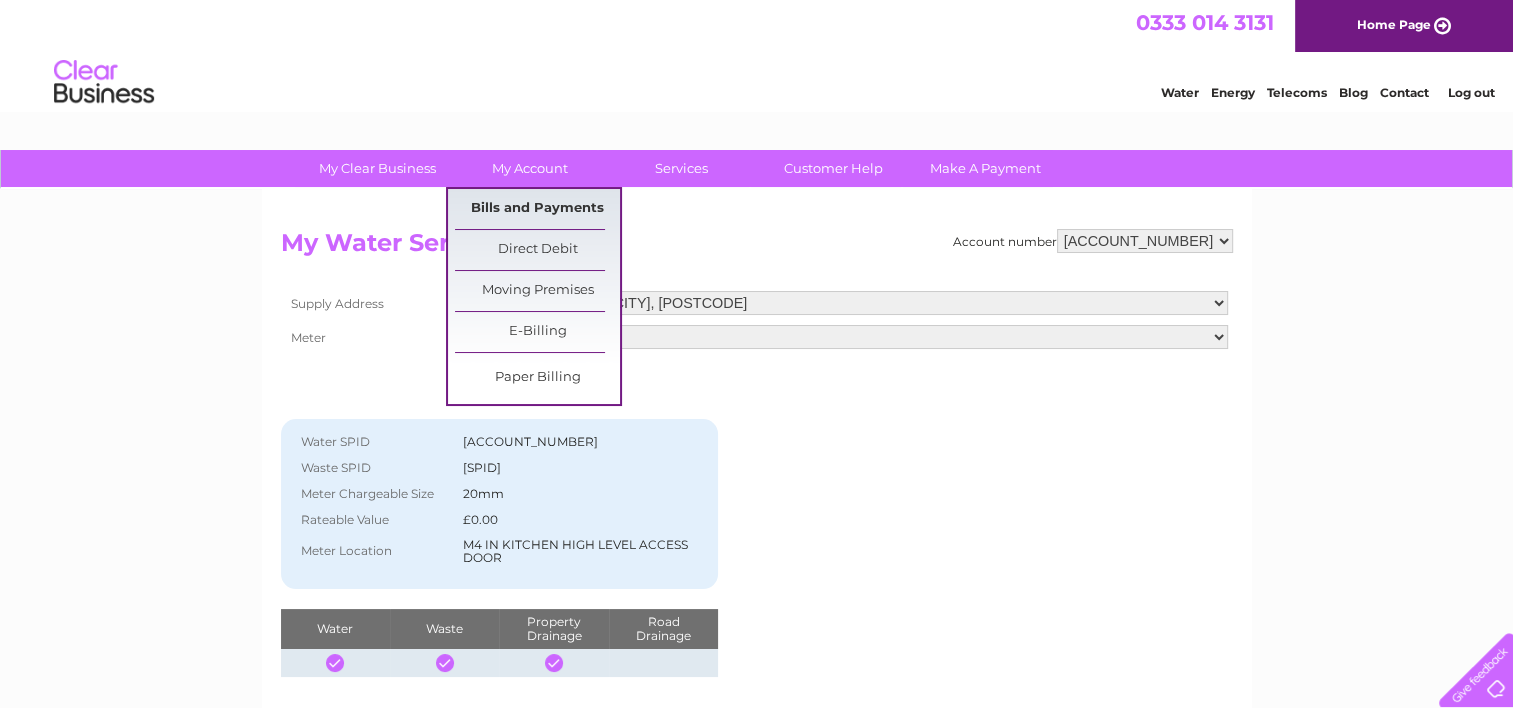 click on "Bills and Payments" at bounding box center [537, 209] 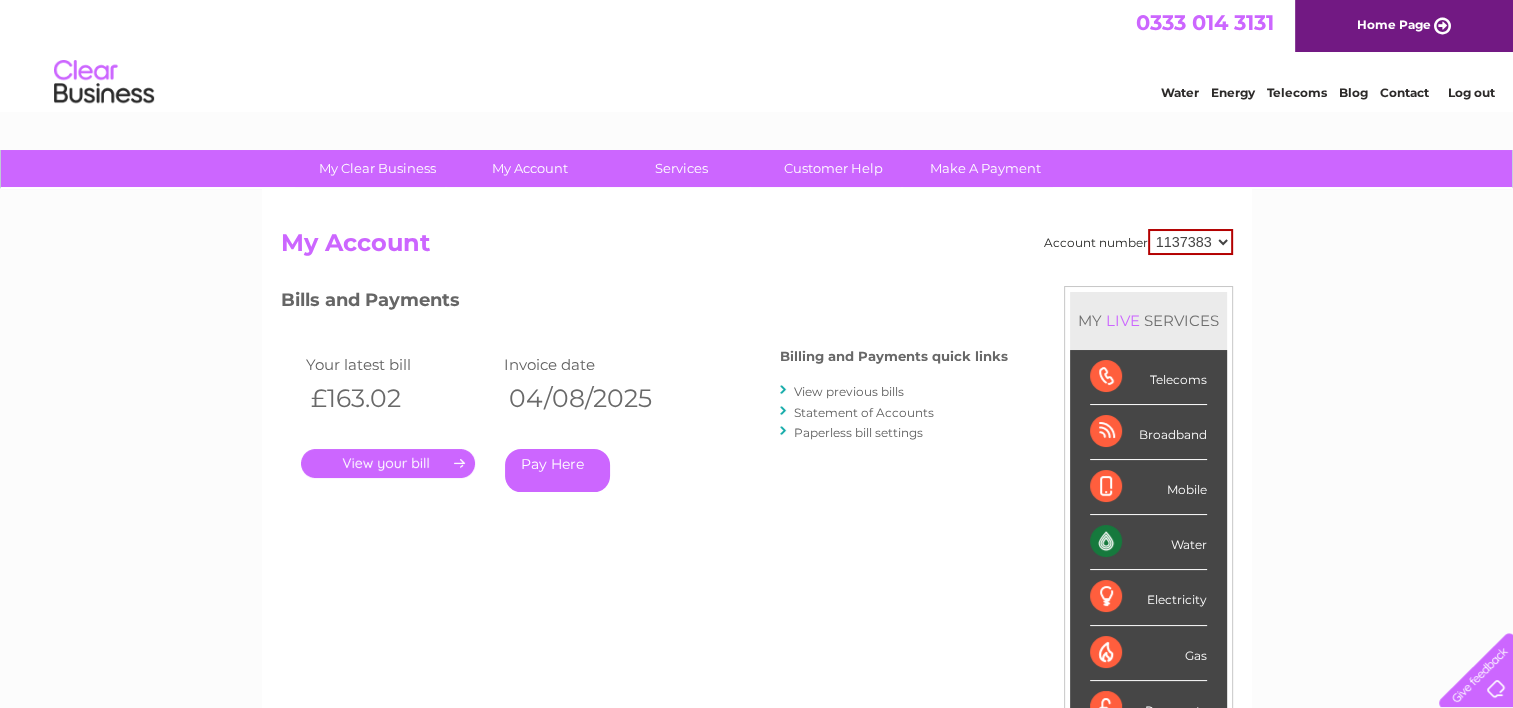 scroll, scrollTop: 0, scrollLeft: 0, axis: both 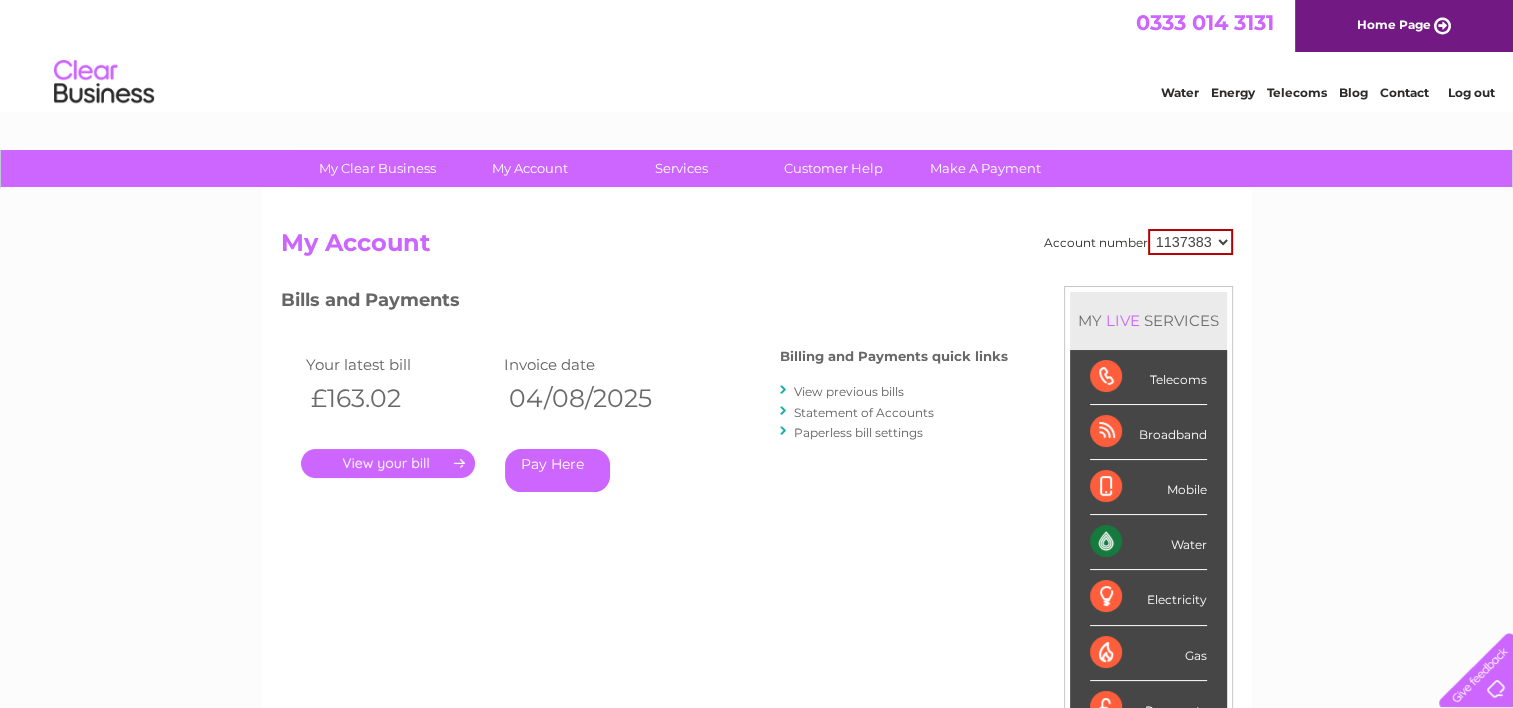 click on "." at bounding box center [388, 463] 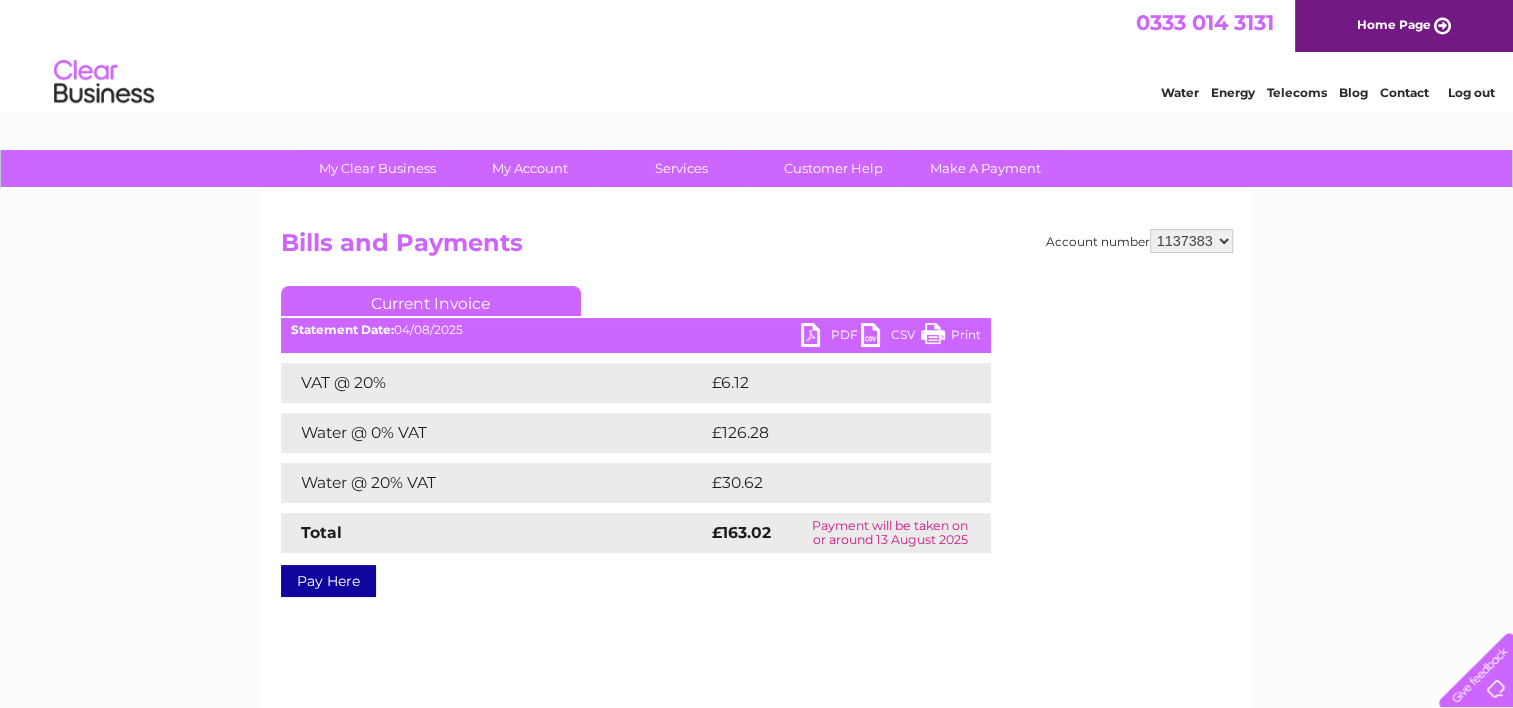 scroll, scrollTop: 0, scrollLeft: 0, axis: both 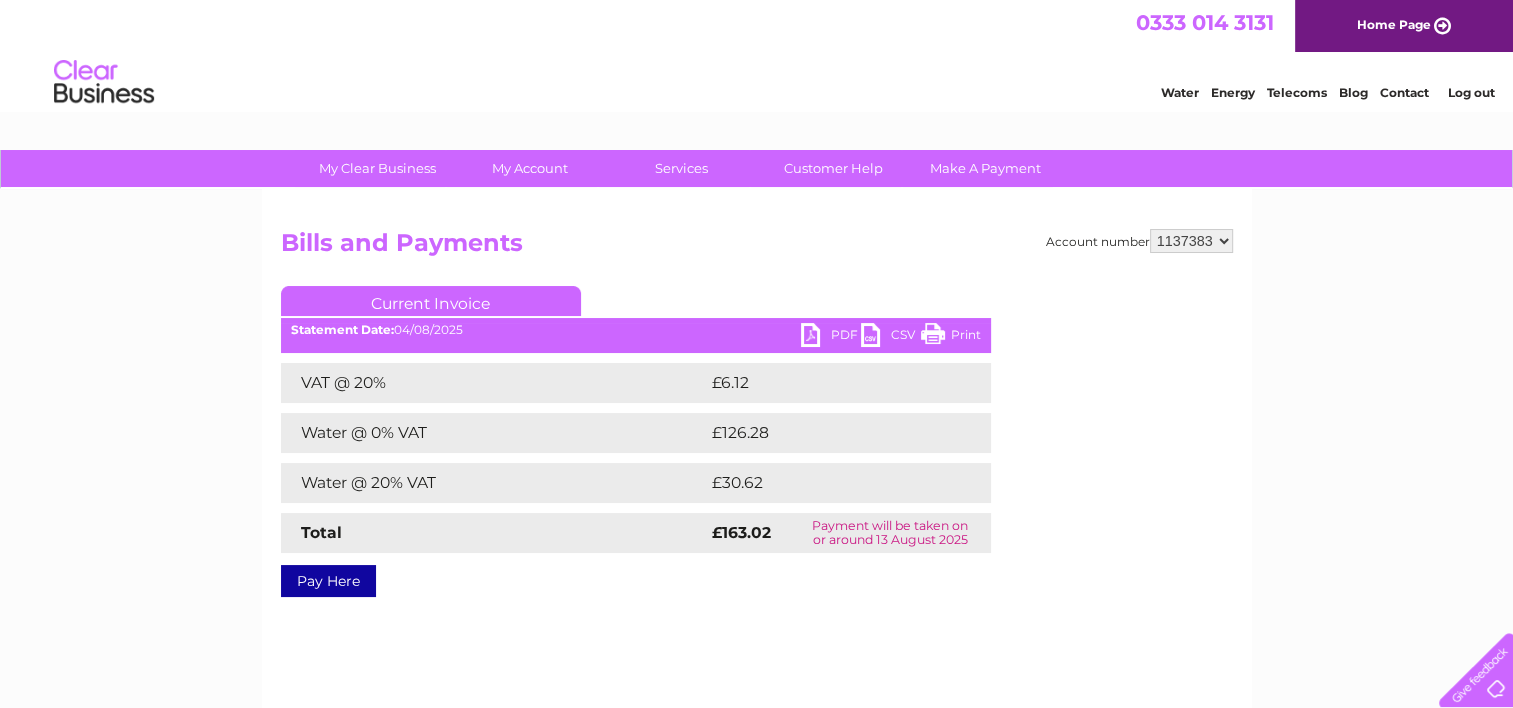 click on "PDF" at bounding box center [831, 337] 